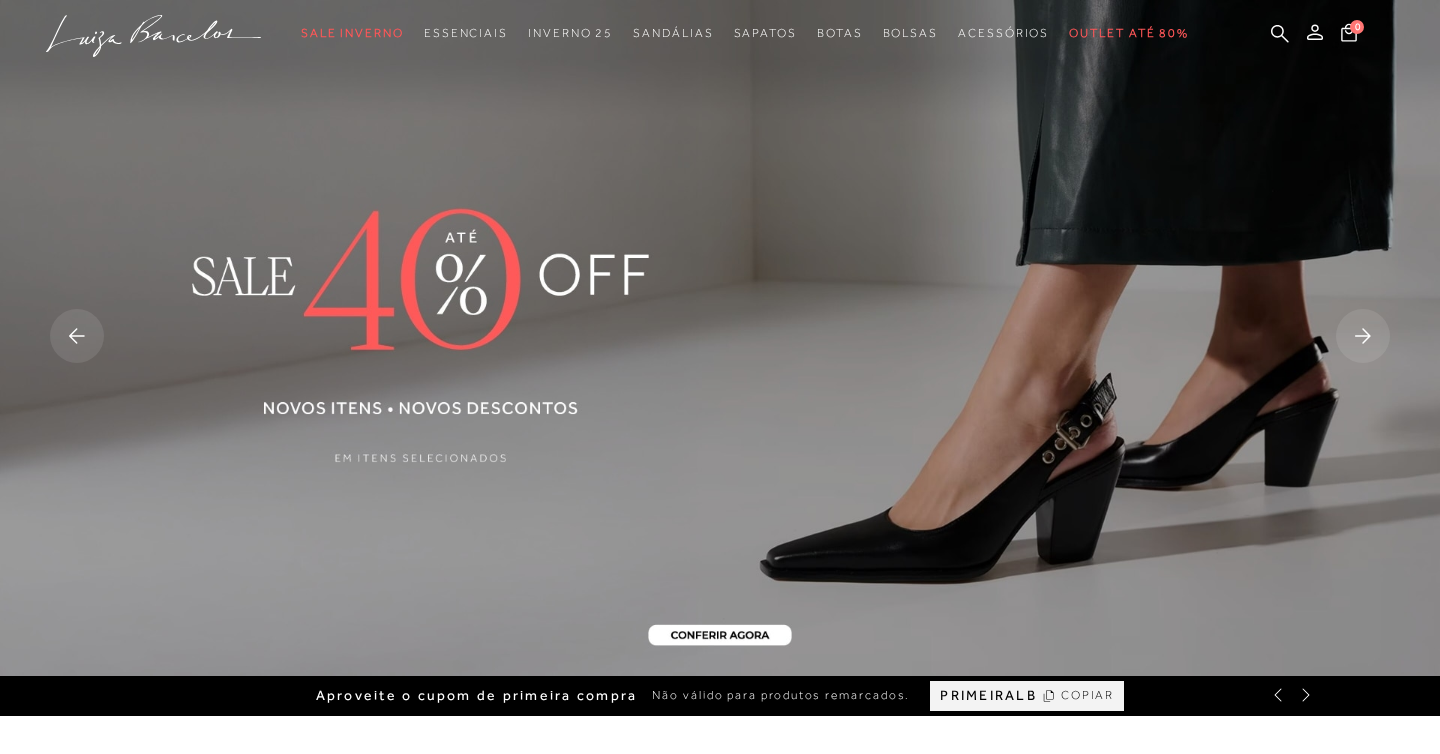 scroll, scrollTop: 0, scrollLeft: 0, axis: both 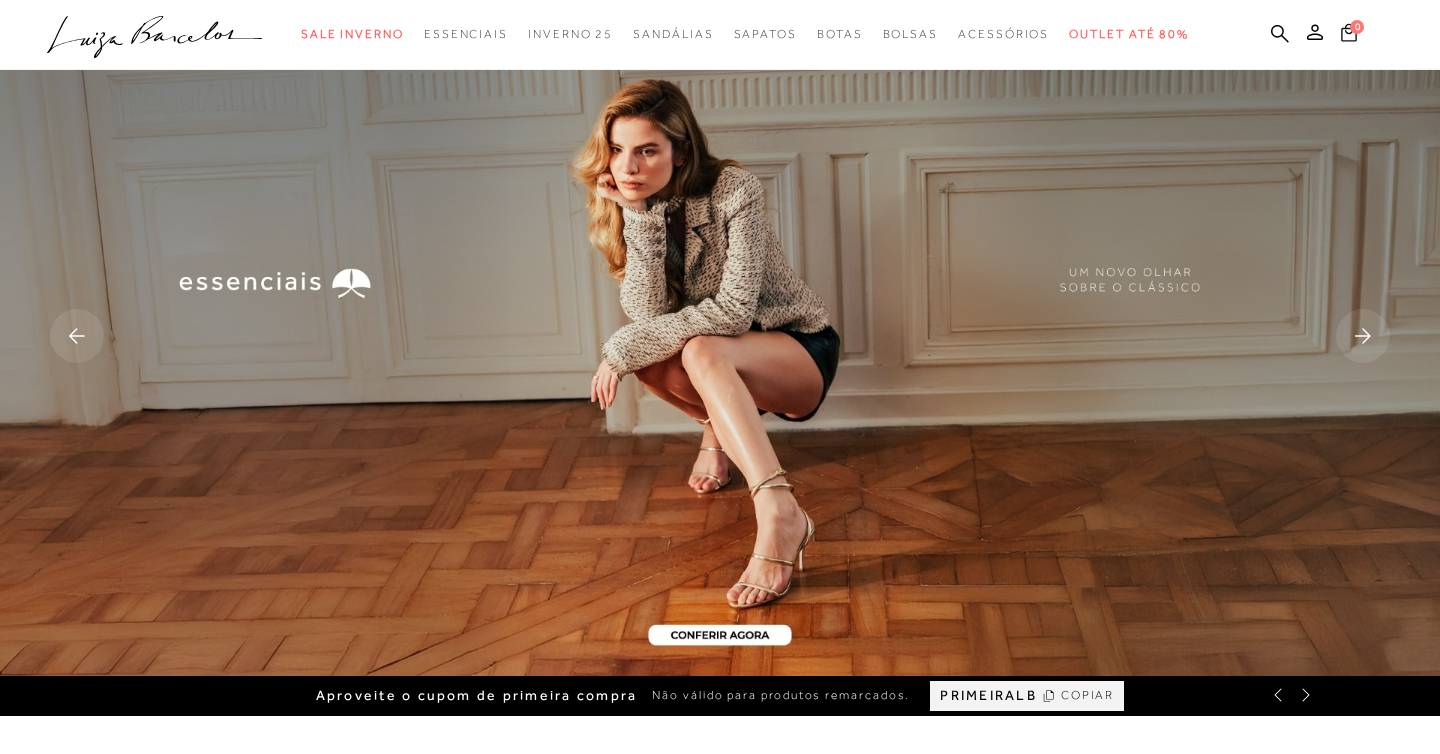 click 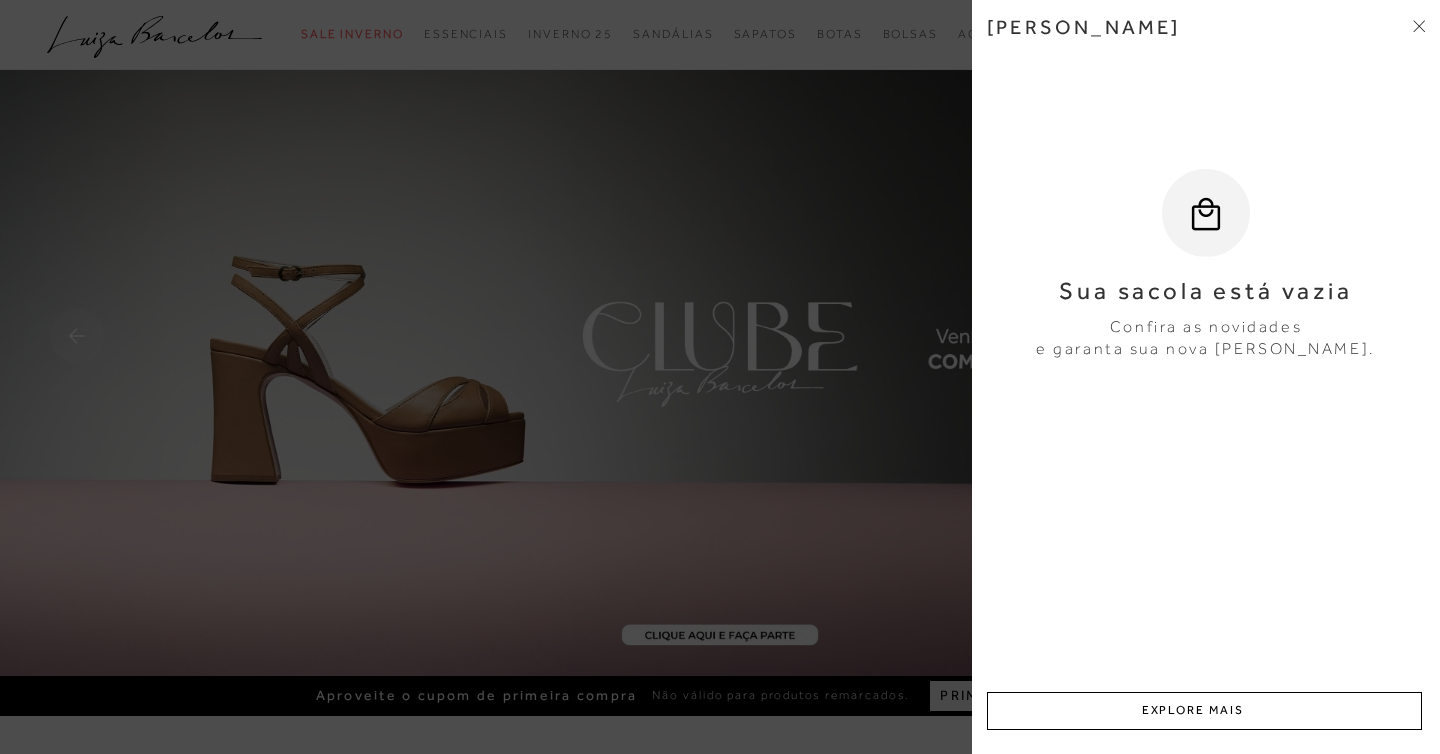 click at bounding box center [720, 377] 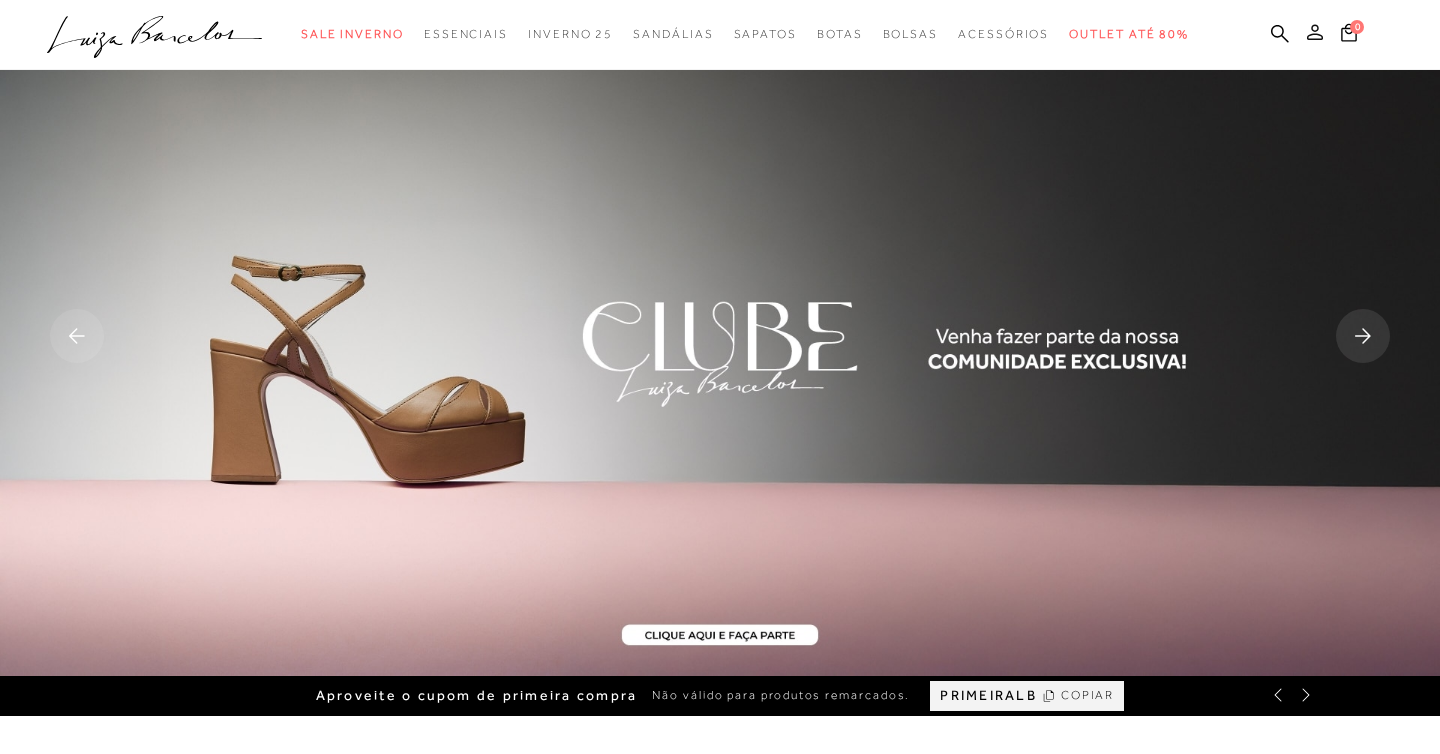 click 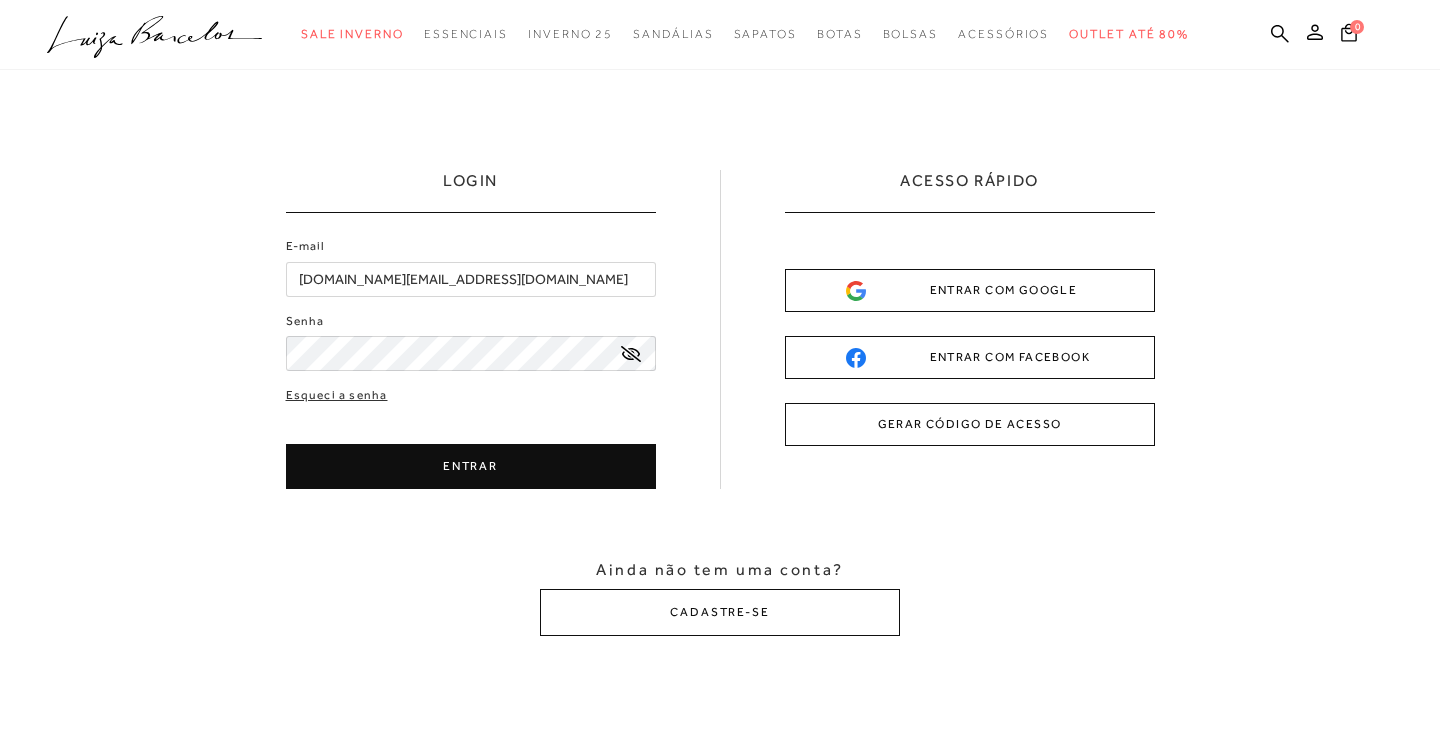 scroll, scrollTop: 0, scrollLeft: 0, axis: both 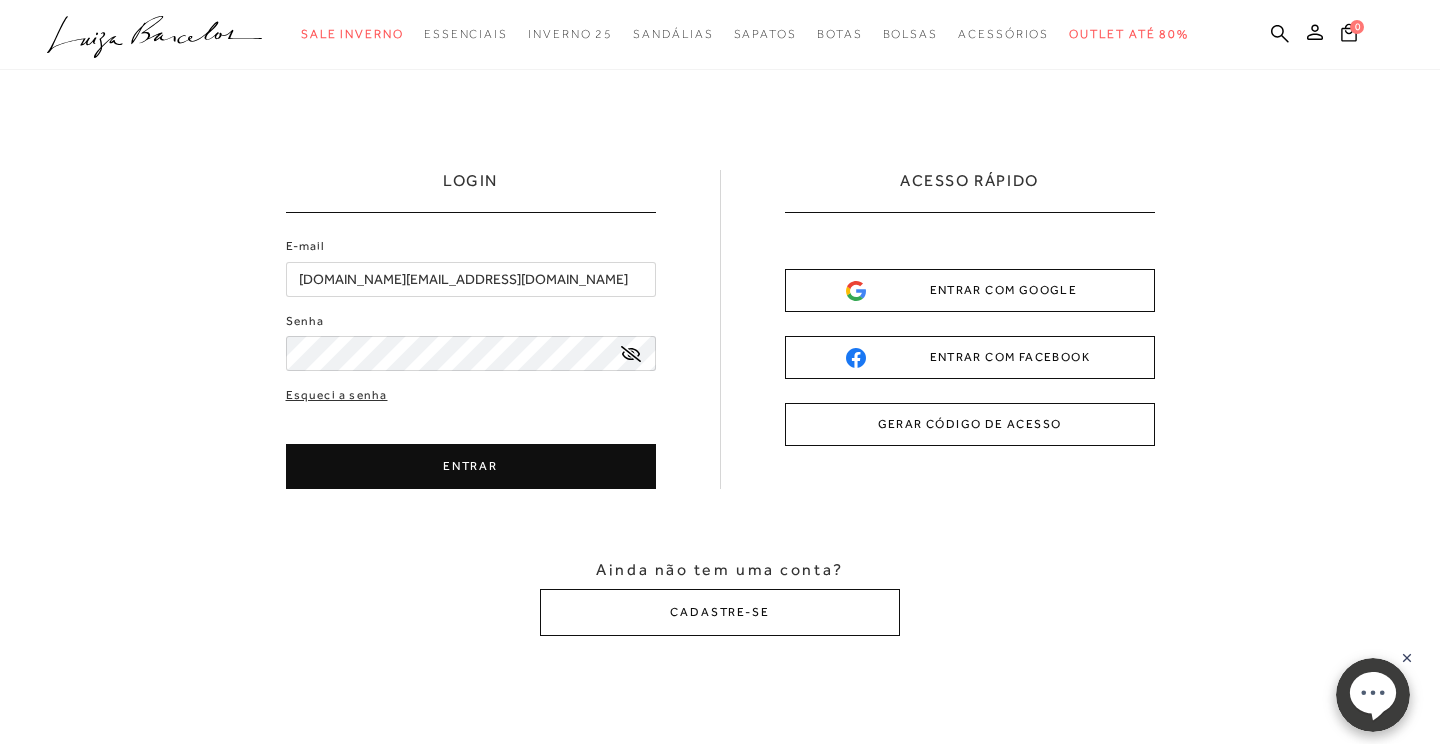 click 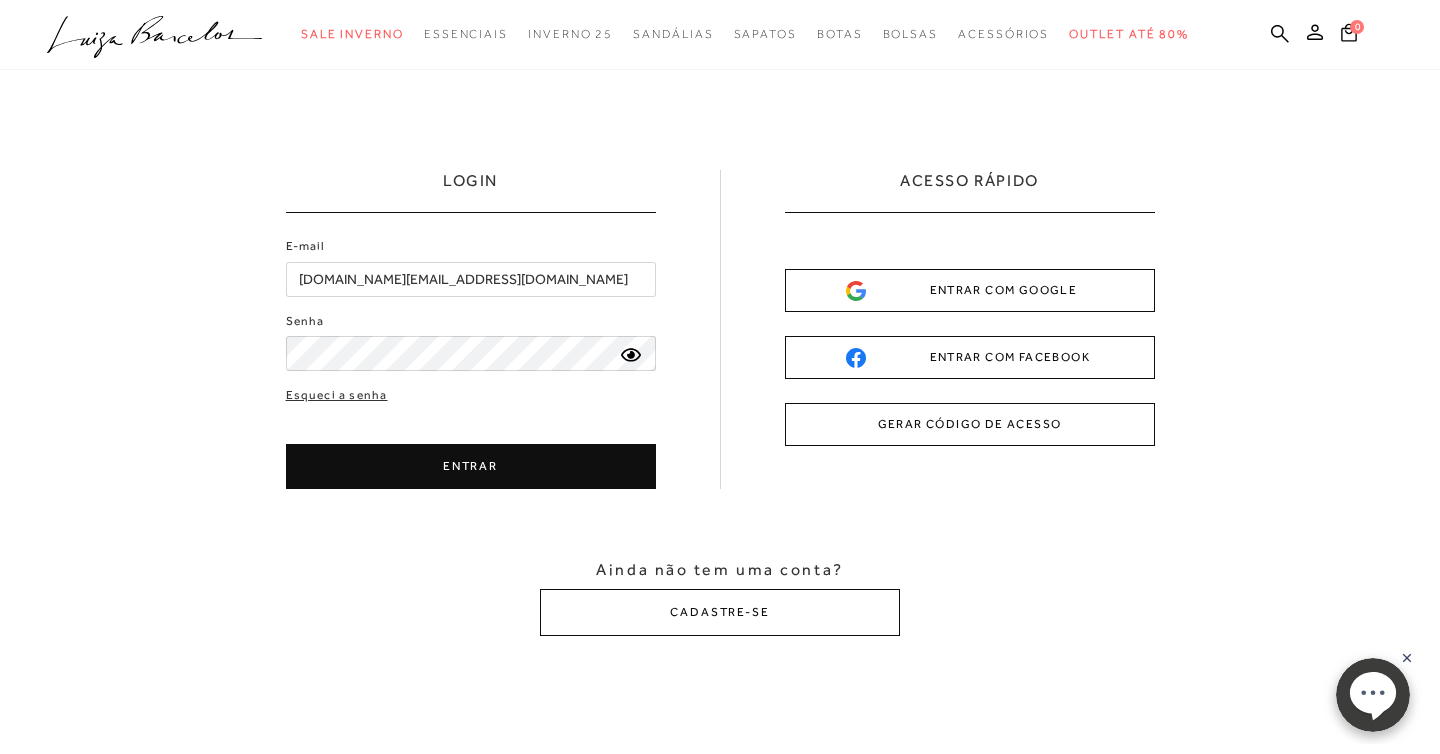 click on "ENTRAR" at bounding box center (471, 466) 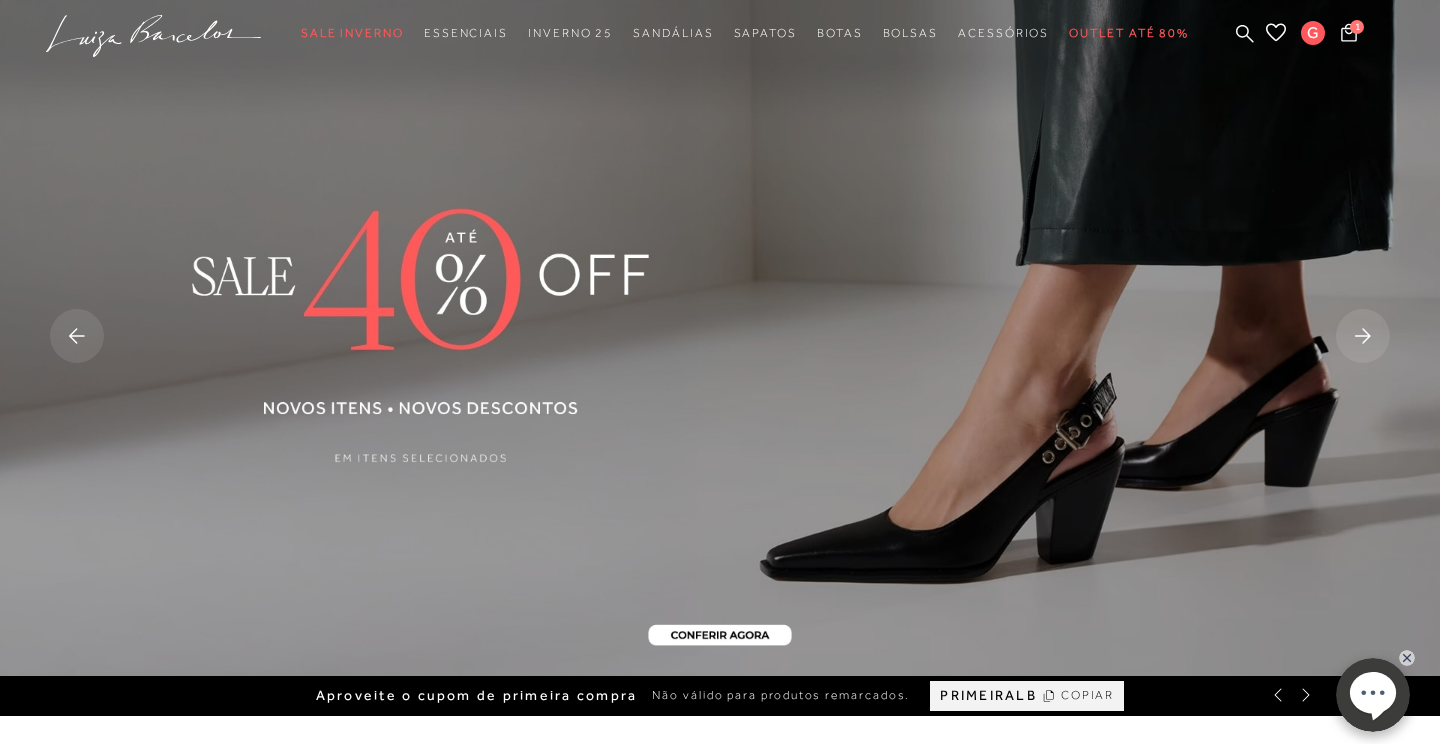 scroll, scrollTop: 0, scrollLeft: 0, axis: both 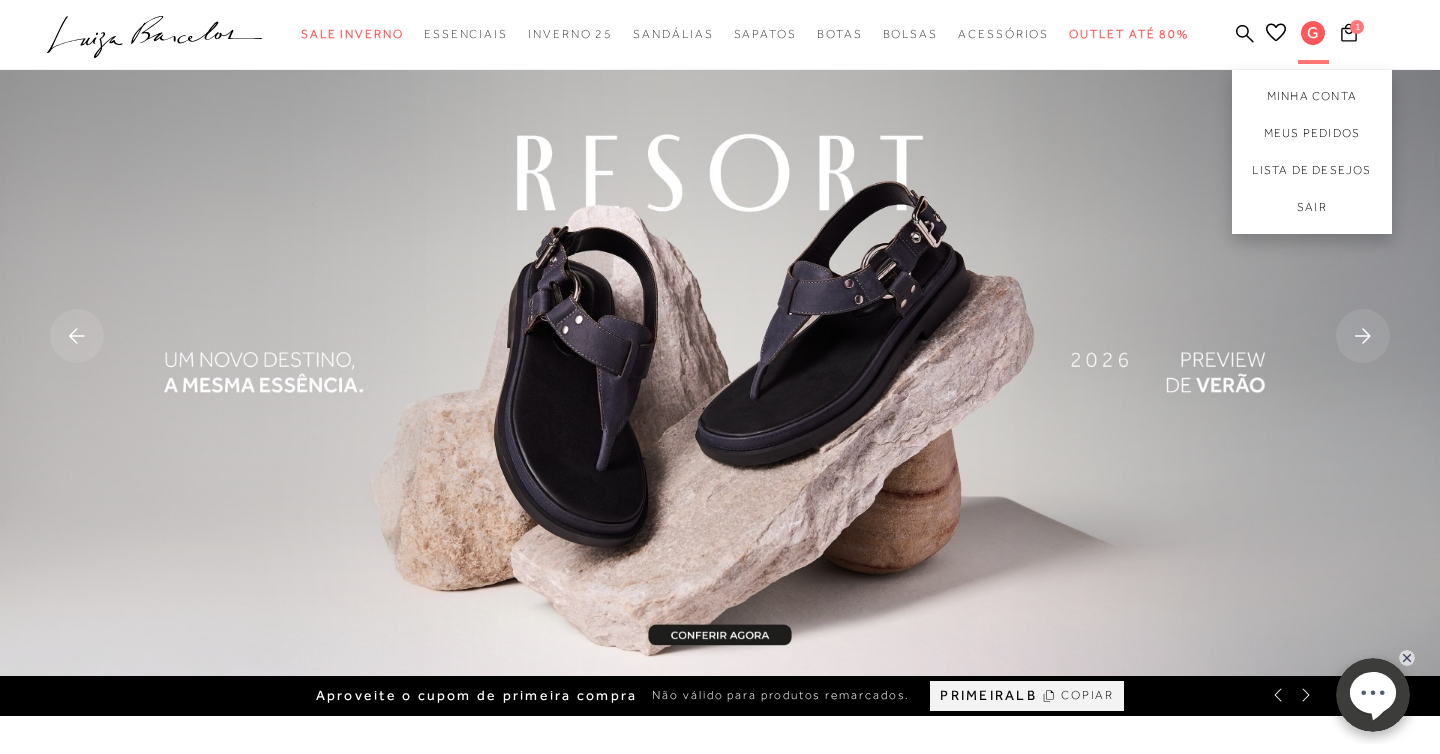 click on "G" at bounding box center [1313, 34] 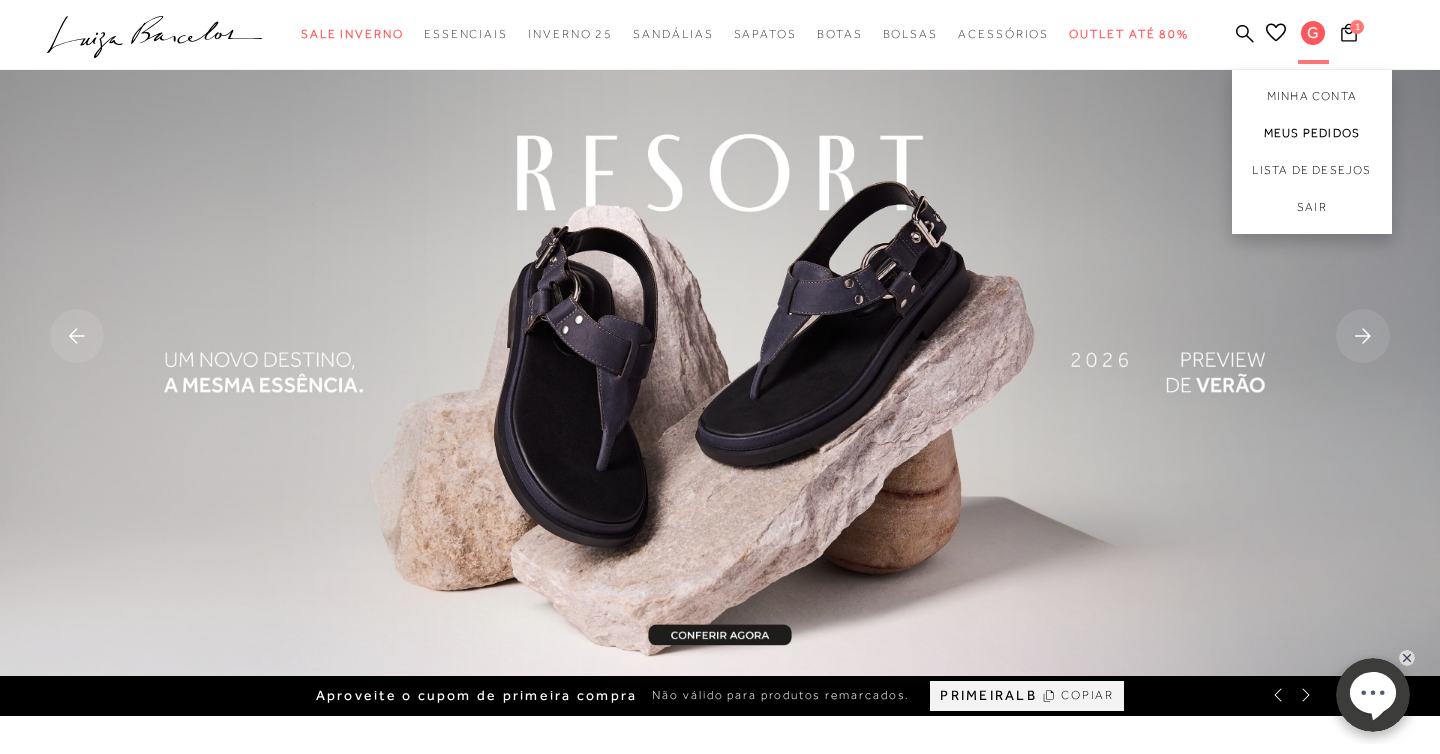 click on "Meus Pedidos" at bounding box center [1312, 133] 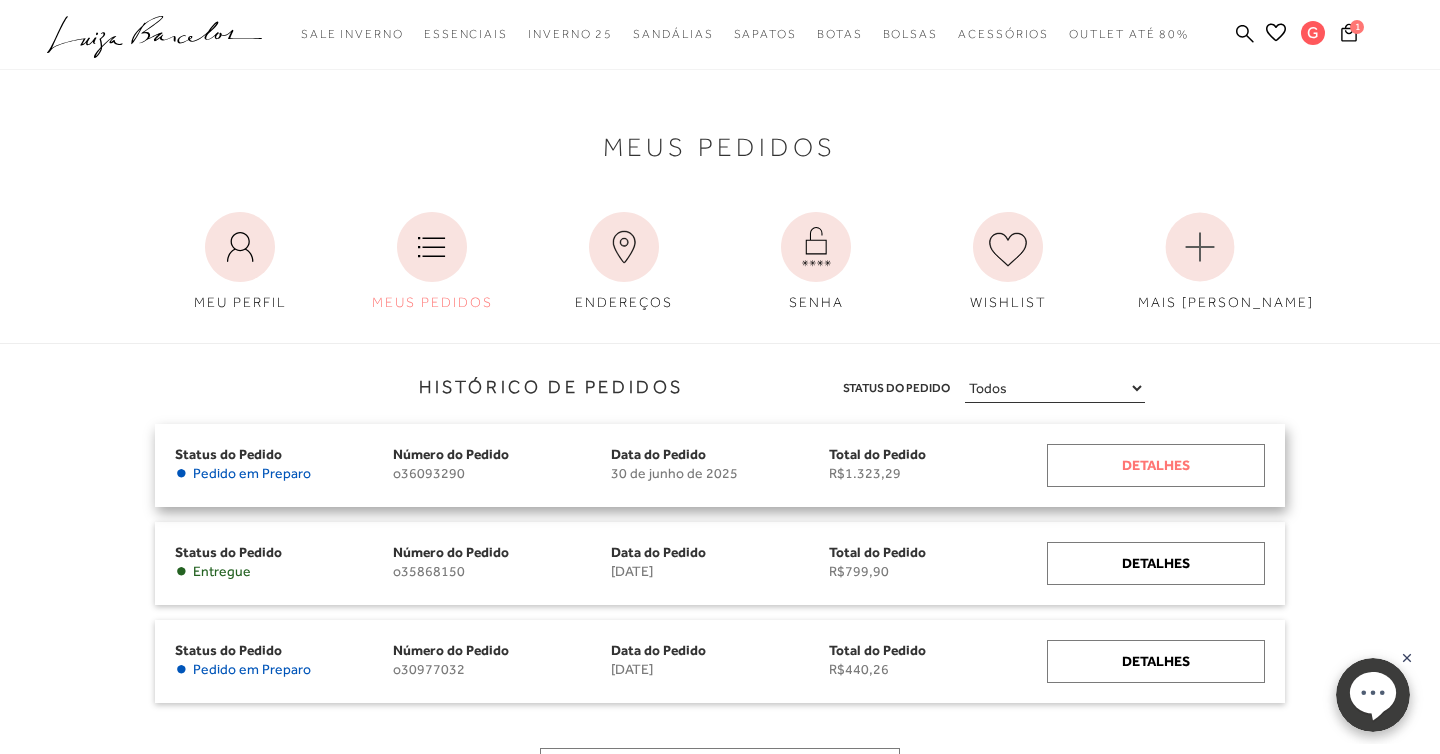 click on "Detalhes" at bounding box center (1156, 465) 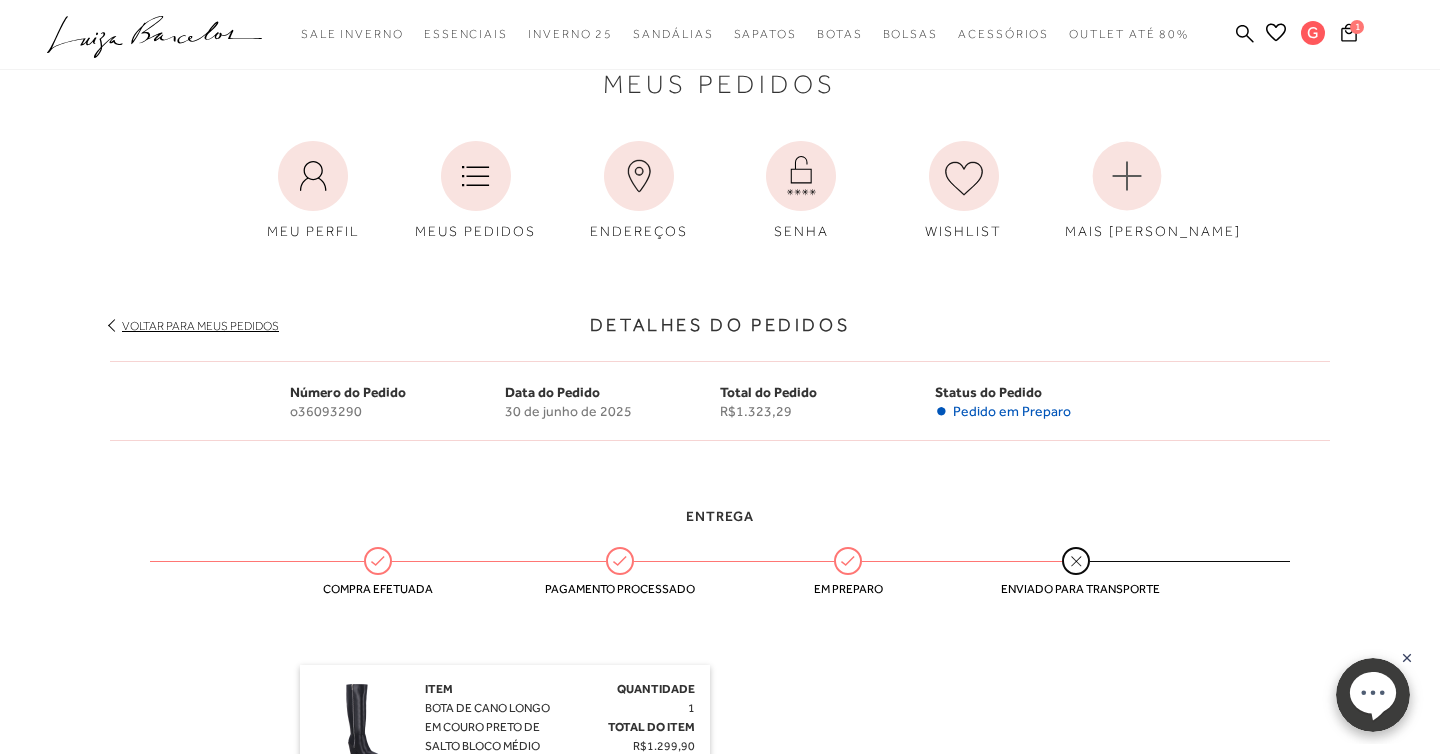 scroll, scrollTop: 0, scrollLeft: 0, axis: both 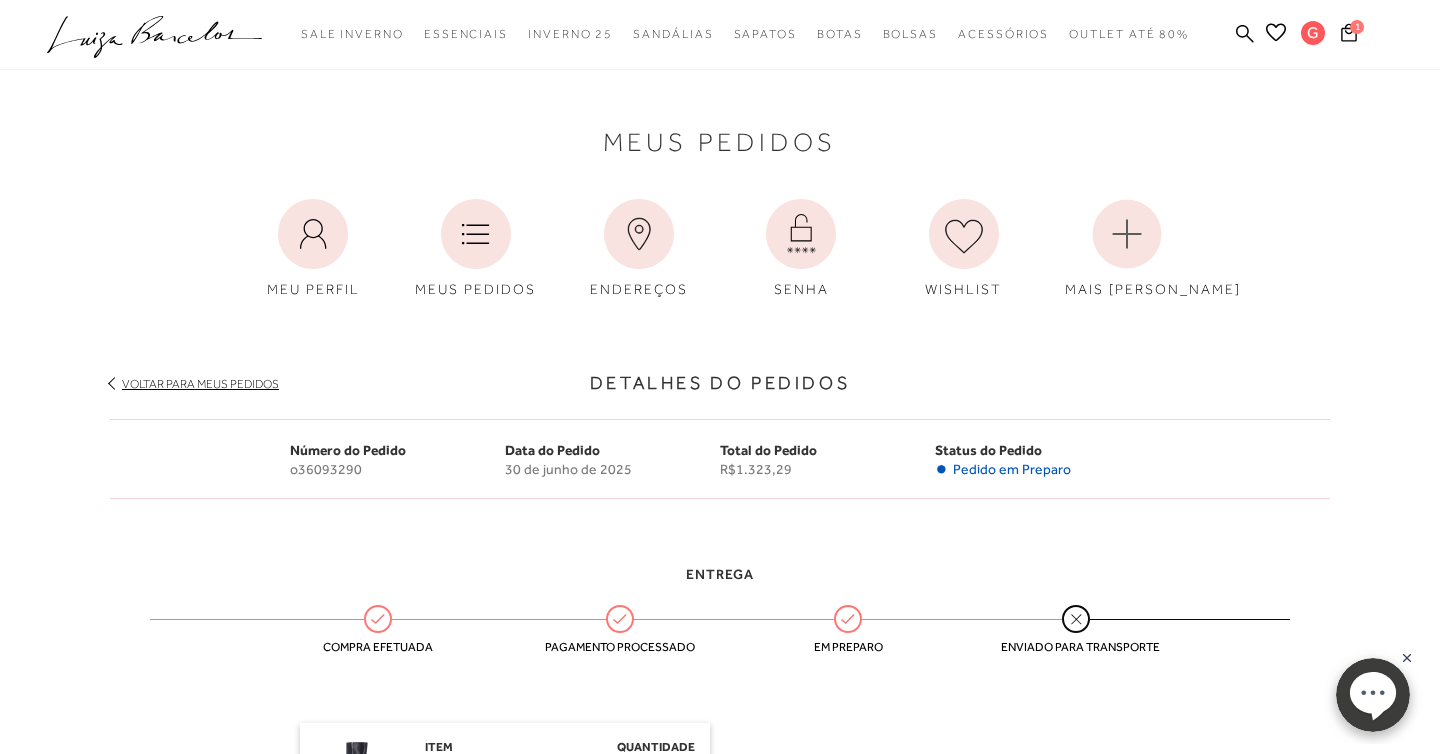 click 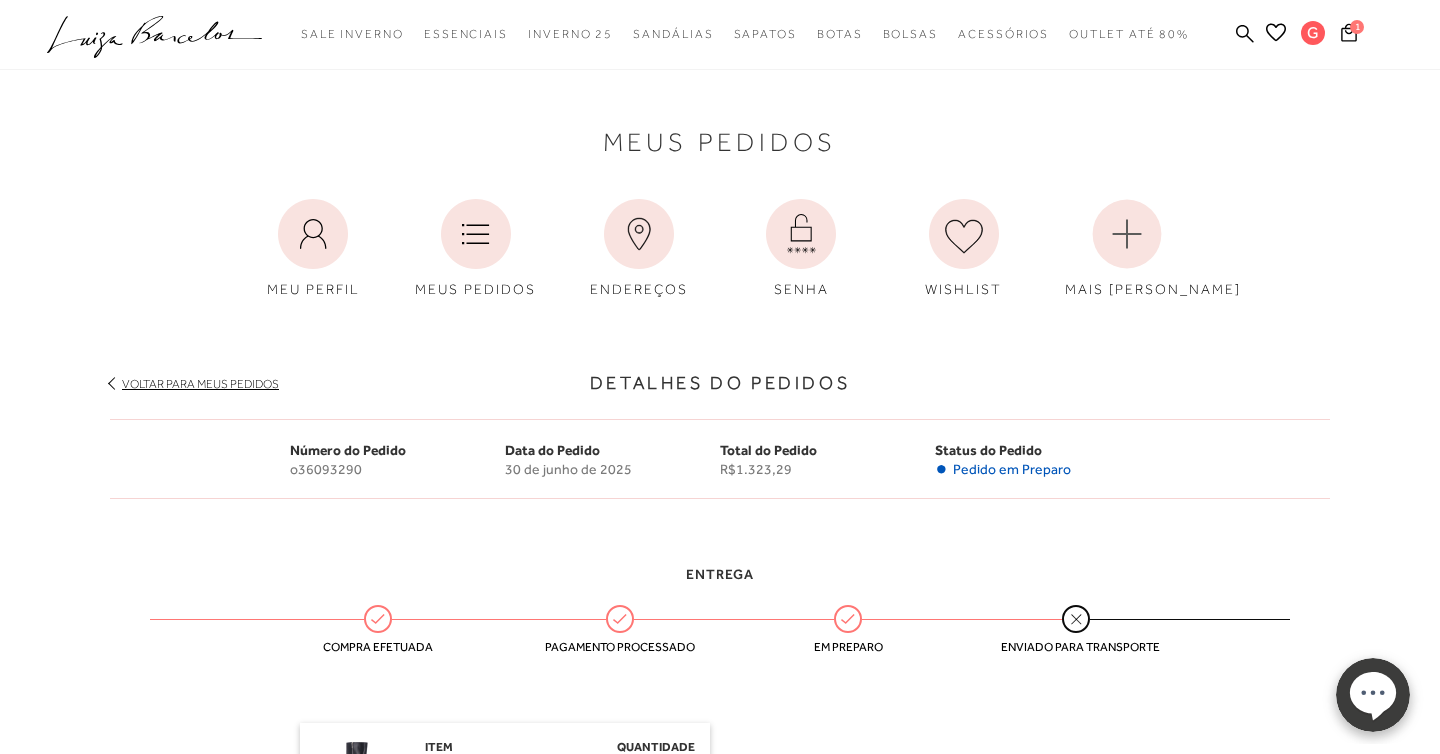click on "Detalhes do Pedidos" at bounding box center [720, 378] 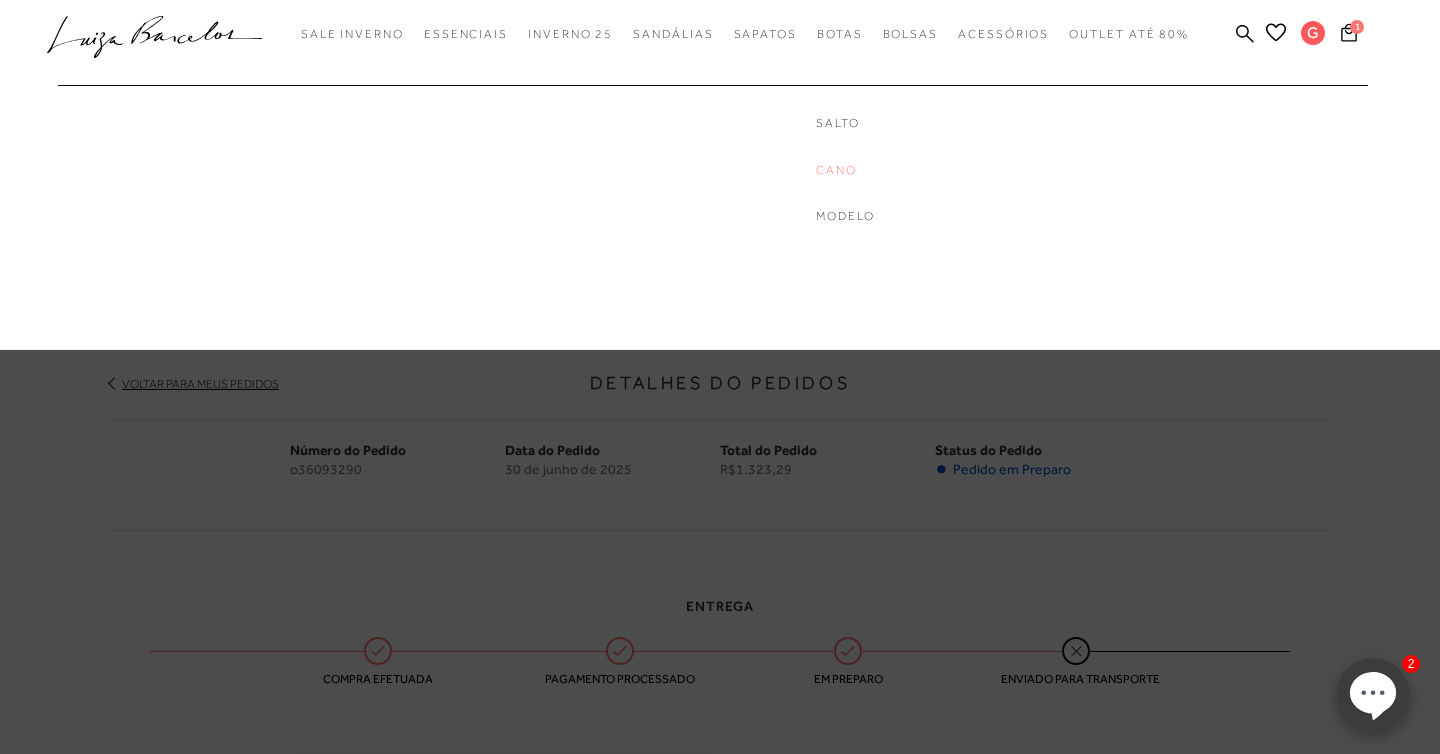 click on "Cano" at bounding box center (896, 170) 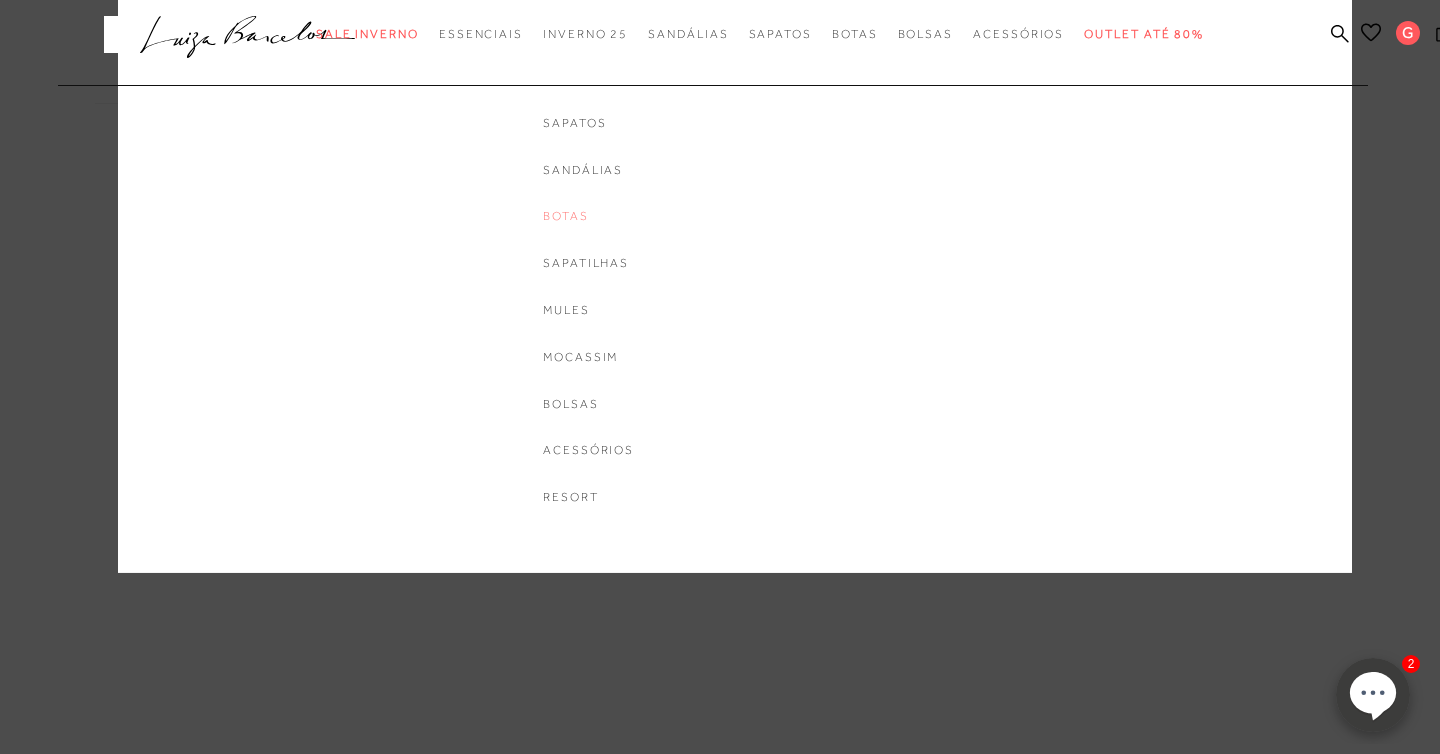 click on "Botas" at bounding box center [588, 216] 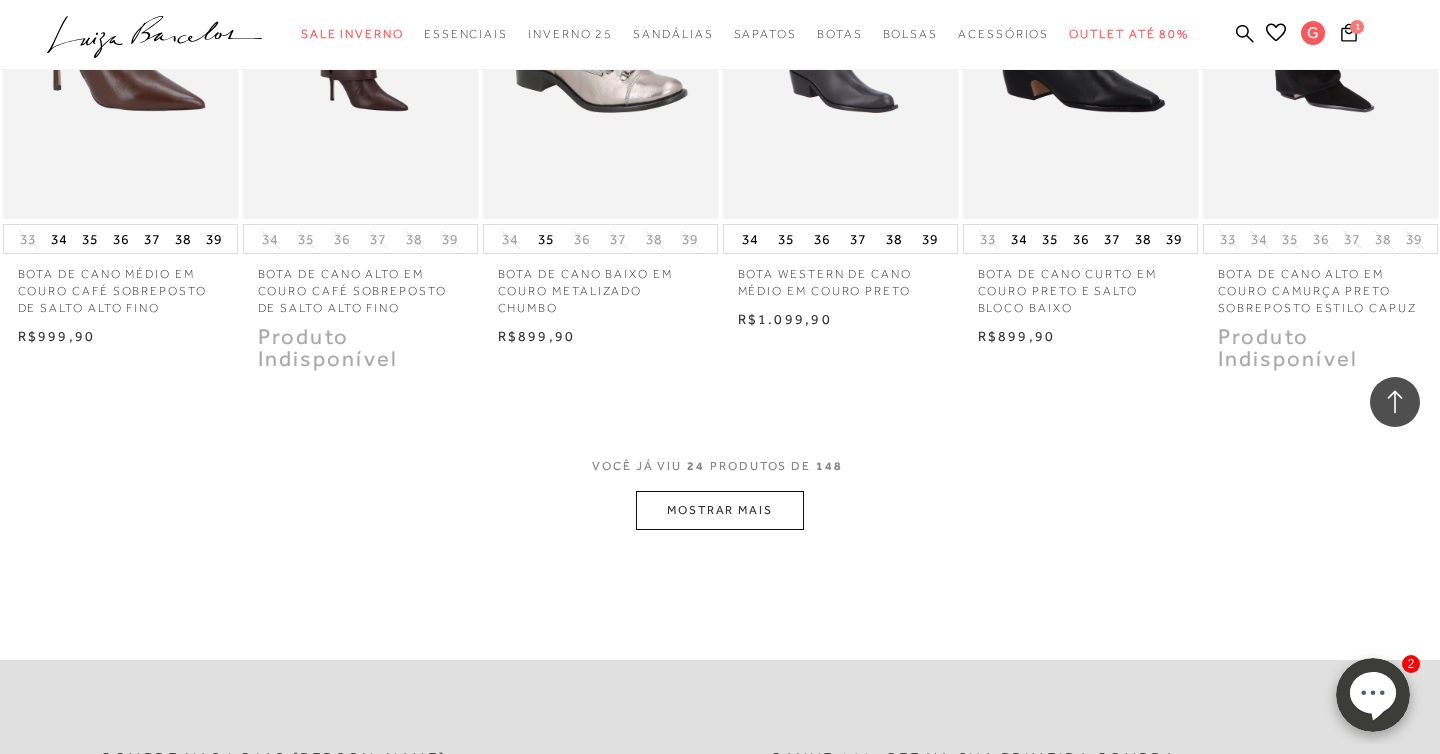 scroll, scrollTop: 1846, scrollLeft: 0, axis: vertical 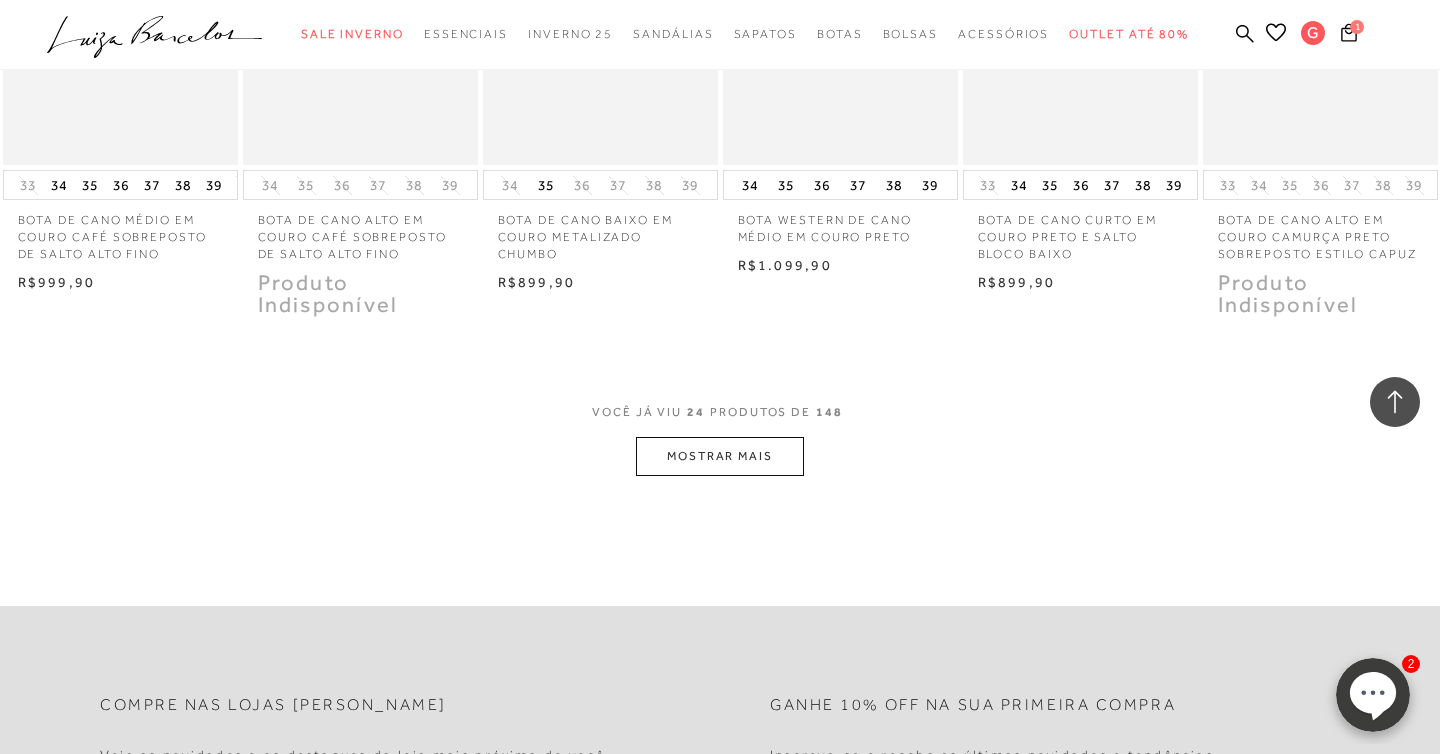 click on "MOSTRAR MAIS" at bounding box center (720, 456) 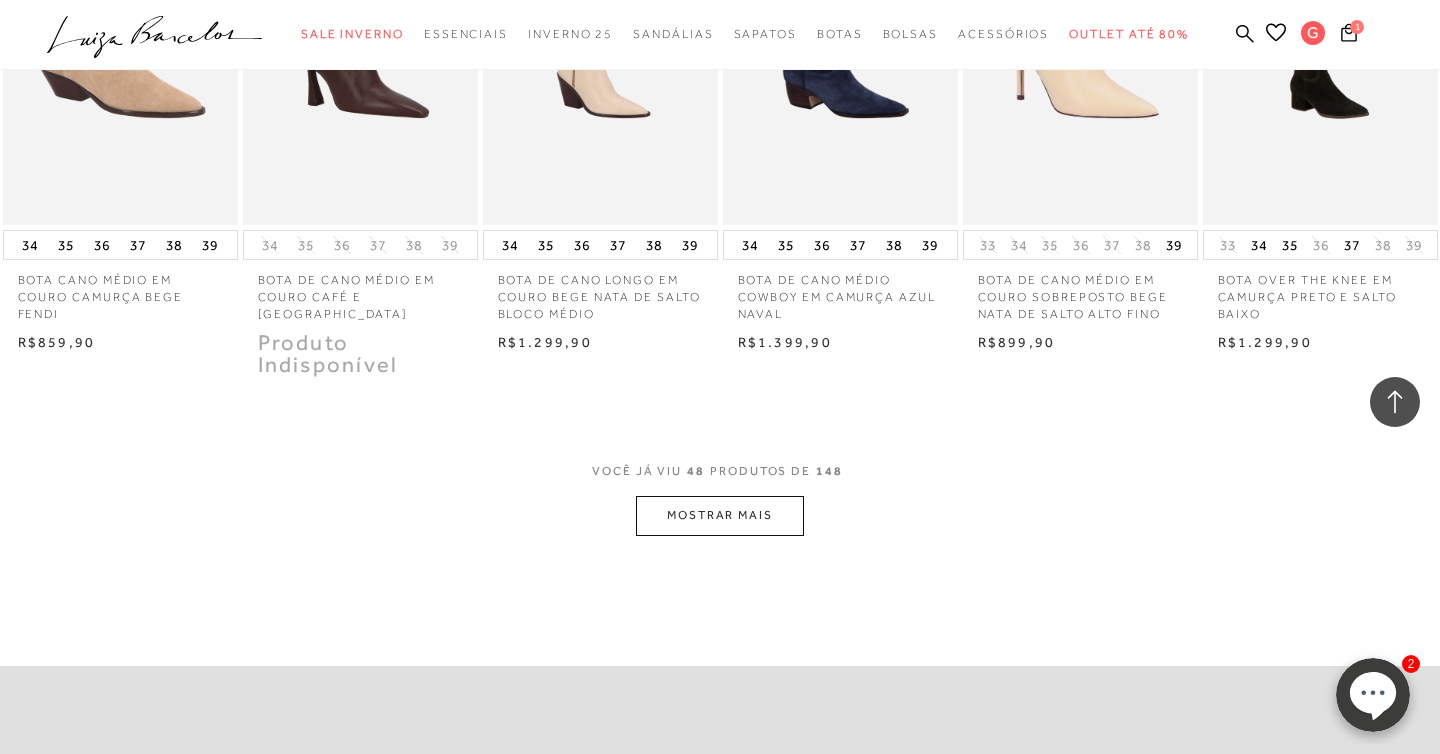 scroll, scrollTop: 3878, scrollLeft: 0, axis: vertical 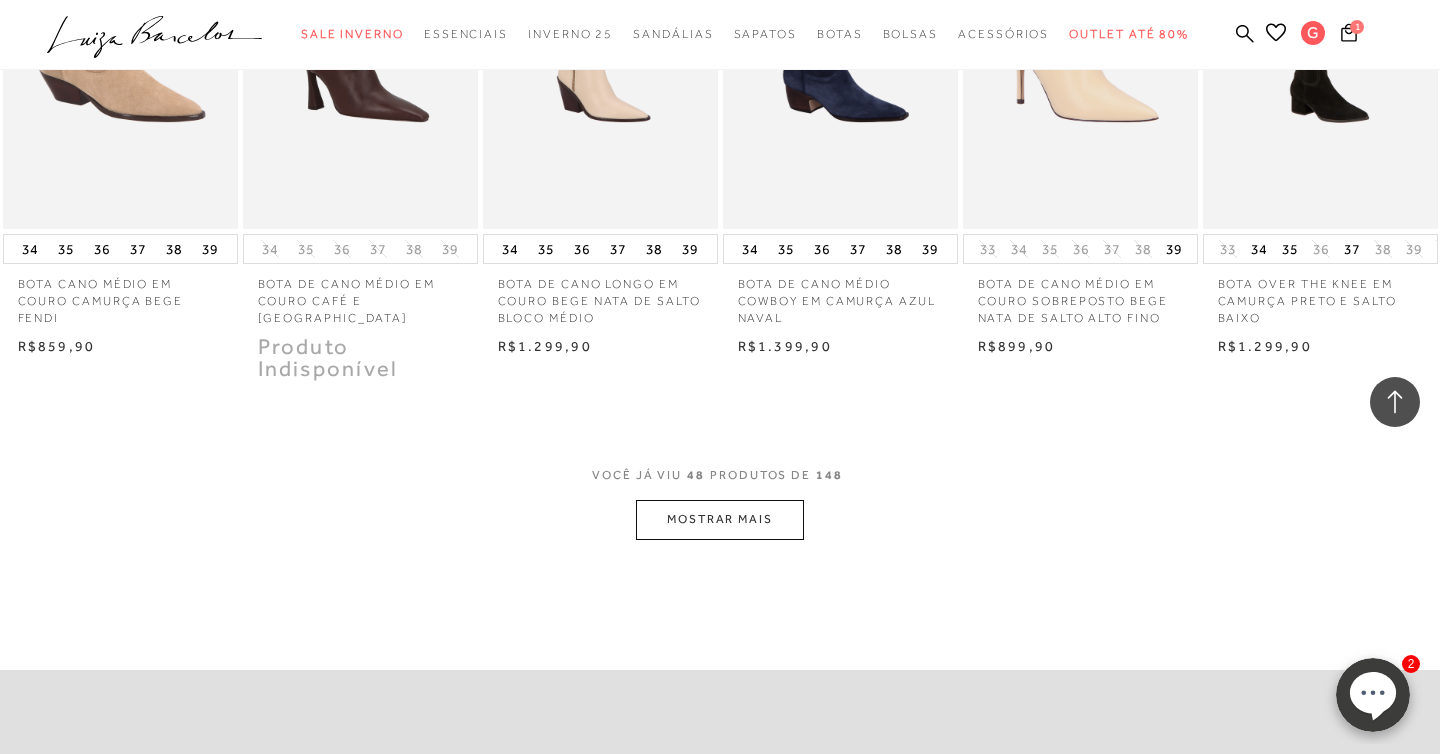 click on "MOSTRAR MAIS" at bounding box center [720, 519] 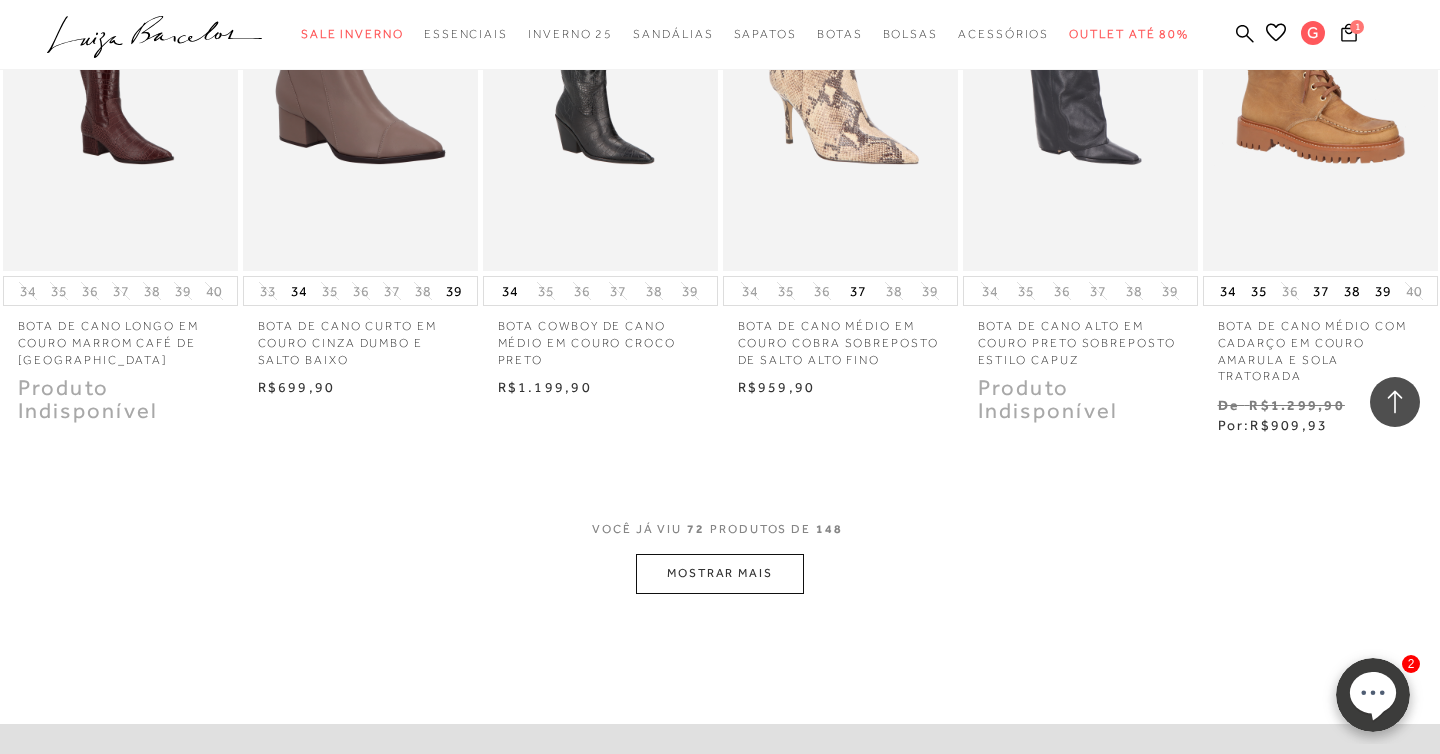 scroll, scrollTop: 6042, scrollLeft: 0, axis: vertical 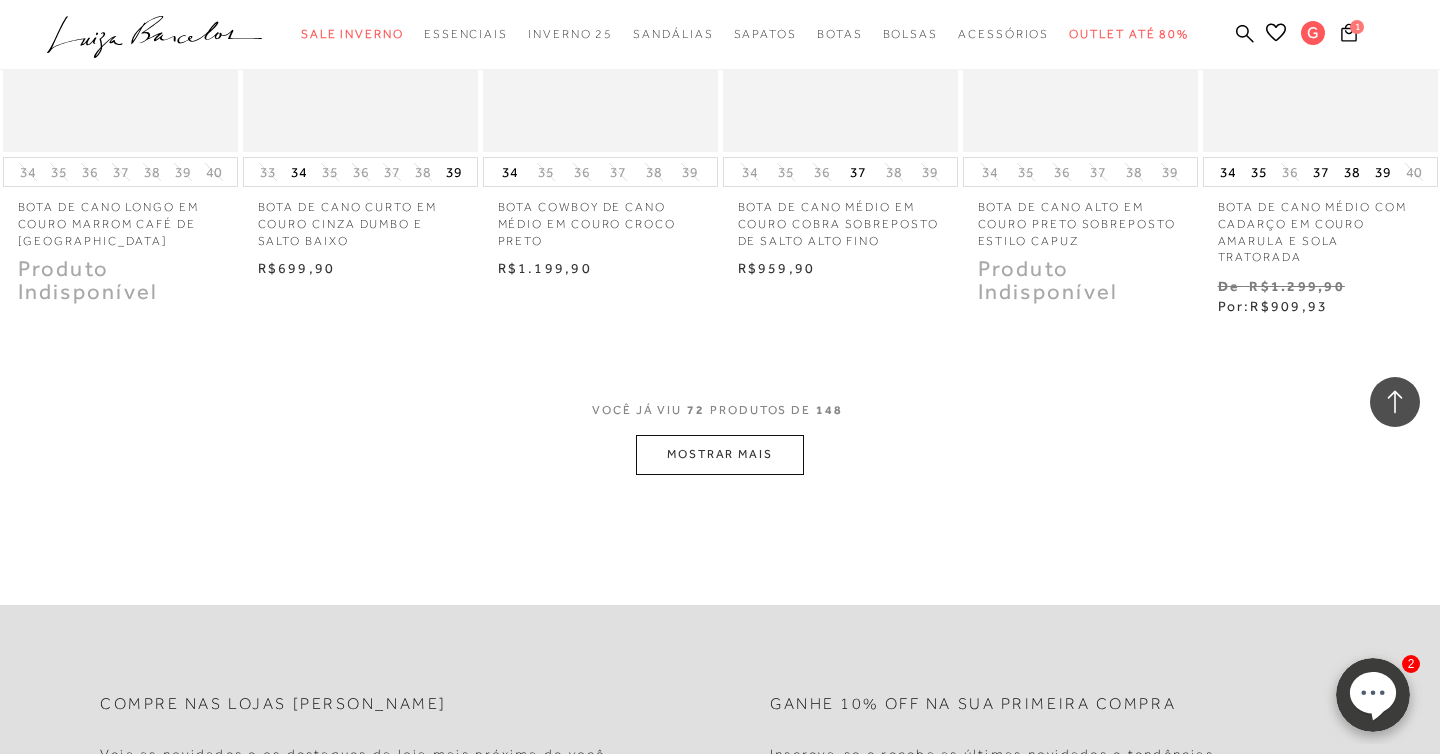 click on "MOSTRAR MAIS" at bounding box center [720, 454] 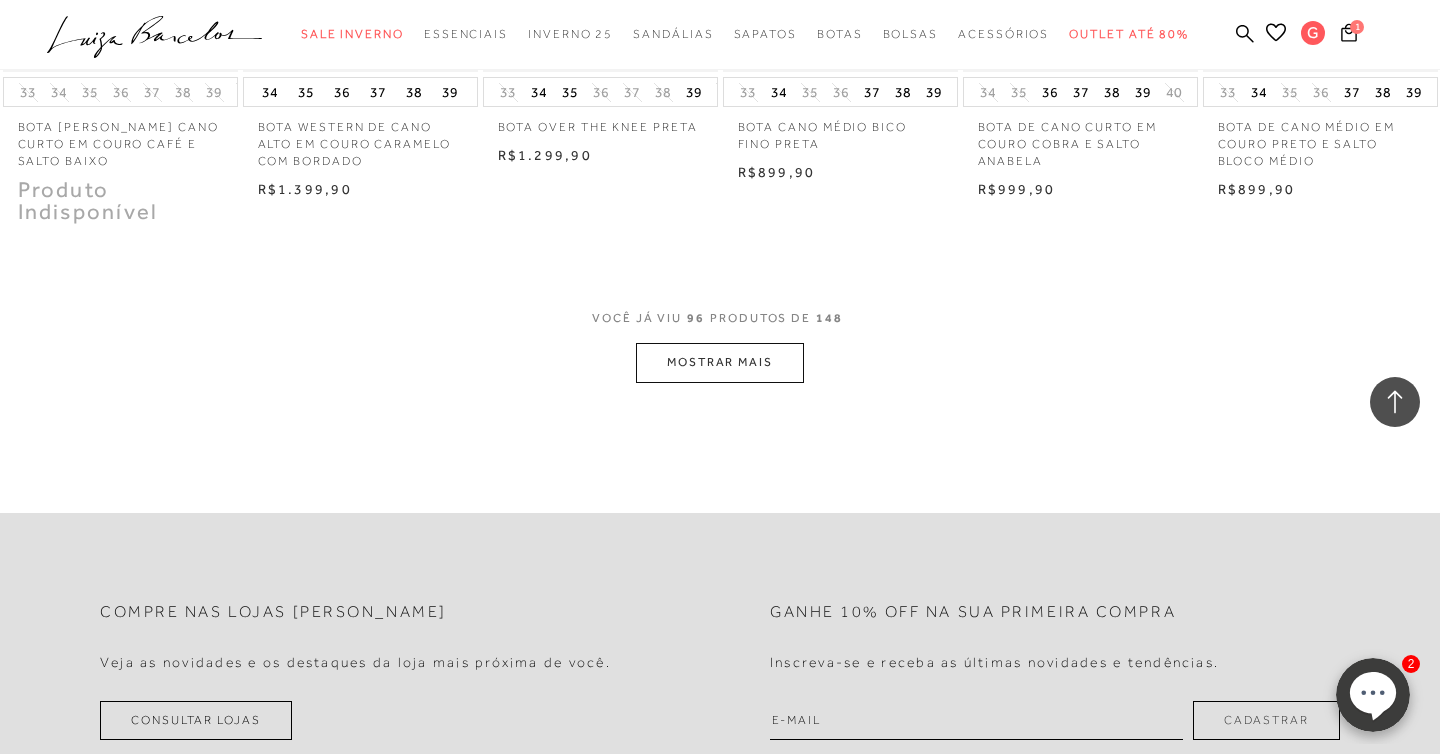scroll, scrollTop: 8216, scrollLeft: 0, axis: vertical 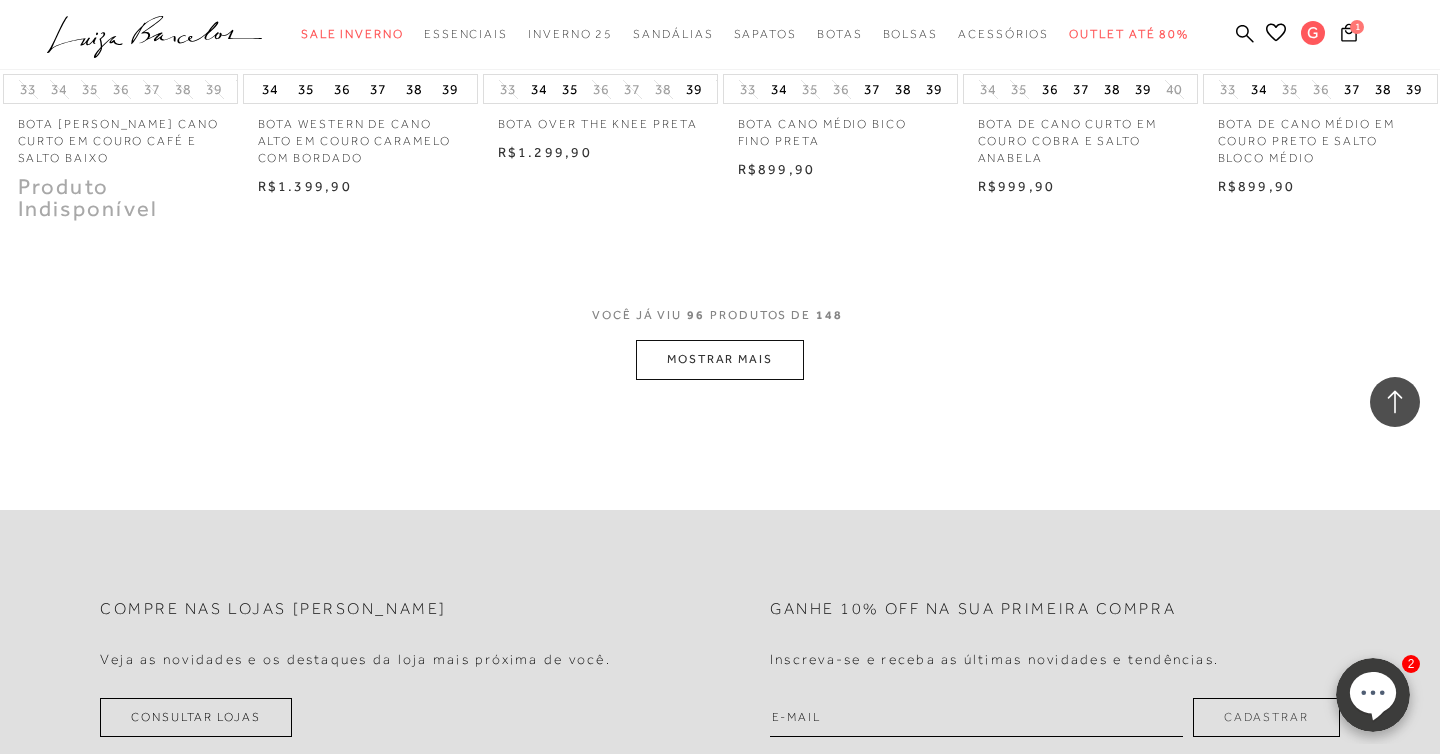 click on "MOSTRAR MAIS" at bounding box center (720, 359) 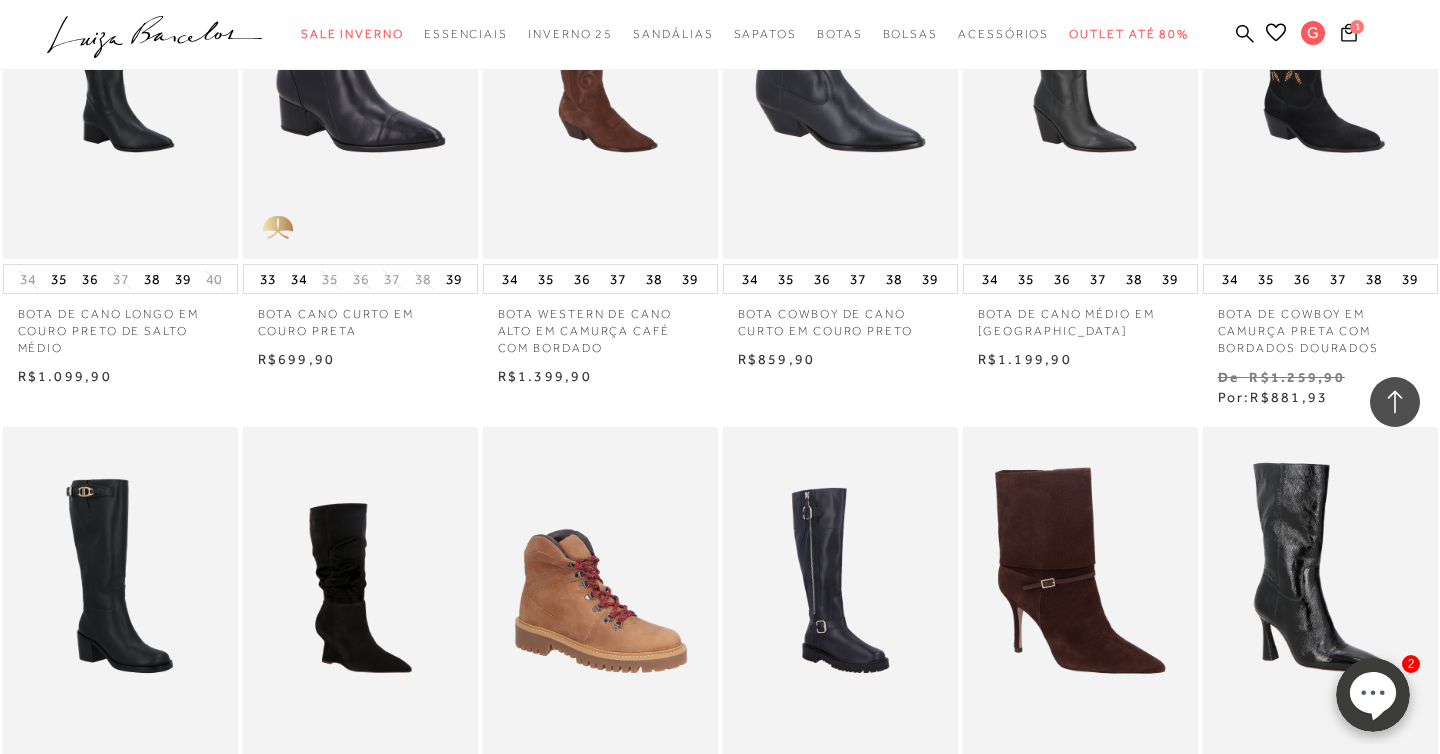 scroll, scrollTop: 9708, scrollLeft: 0, axis: vertical 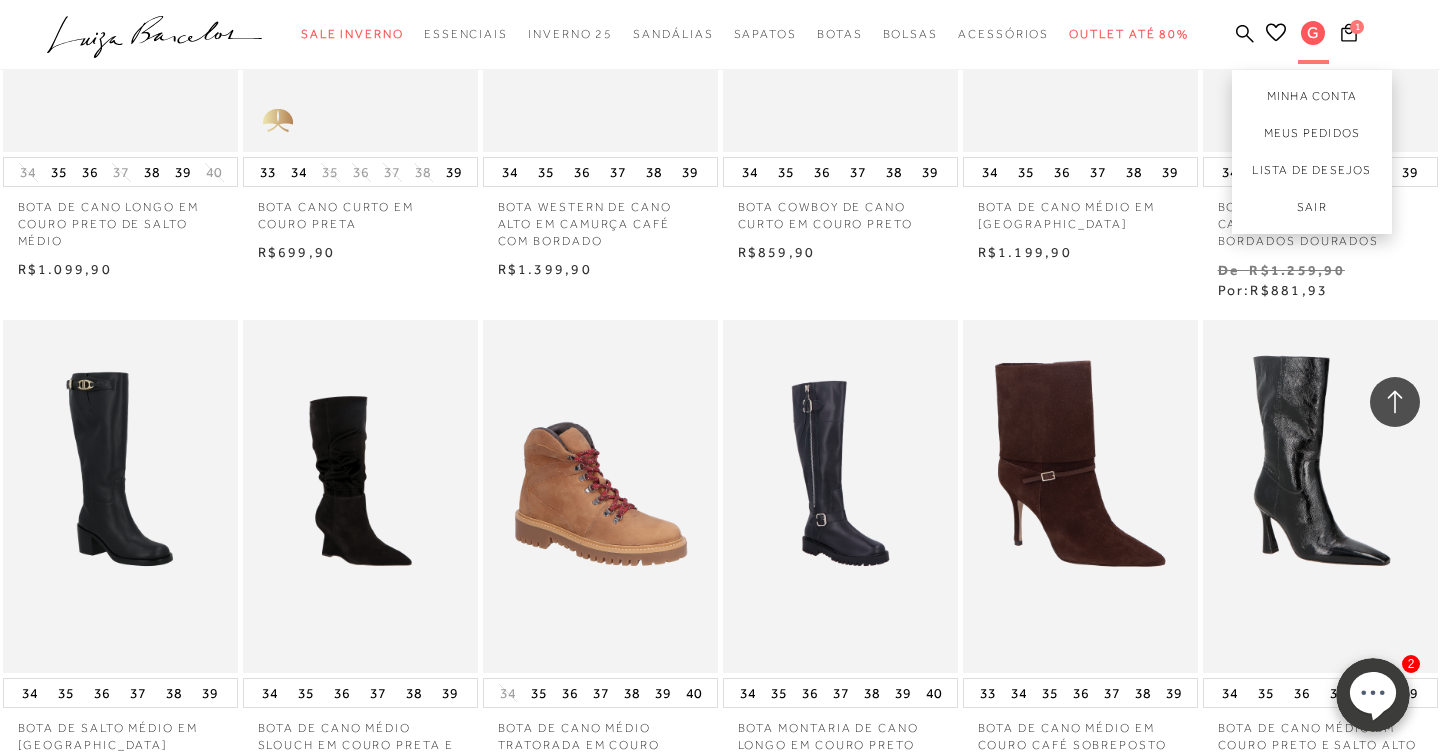 click on "G" at bounding box center [1313, 33] 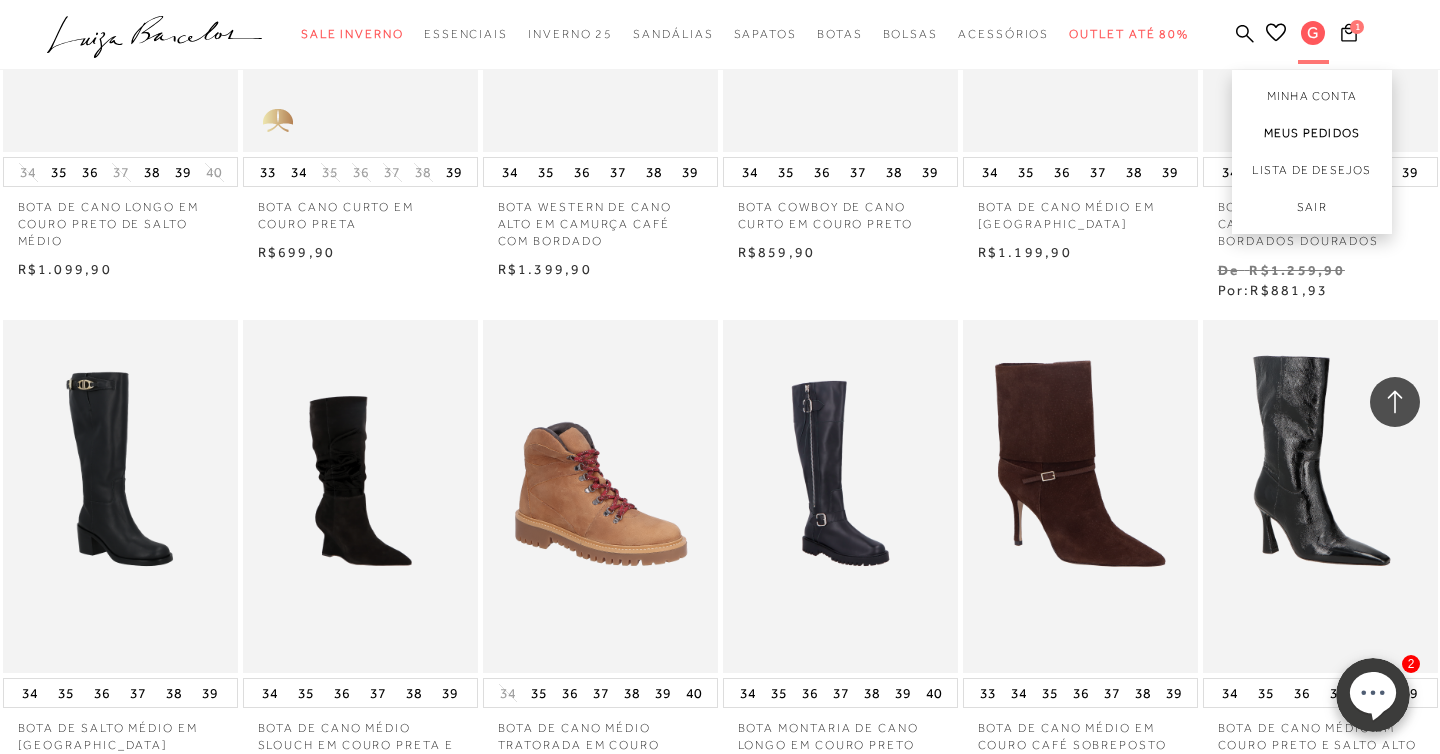 click on "Meus Pedidos" at bounding box center (1312, 133) 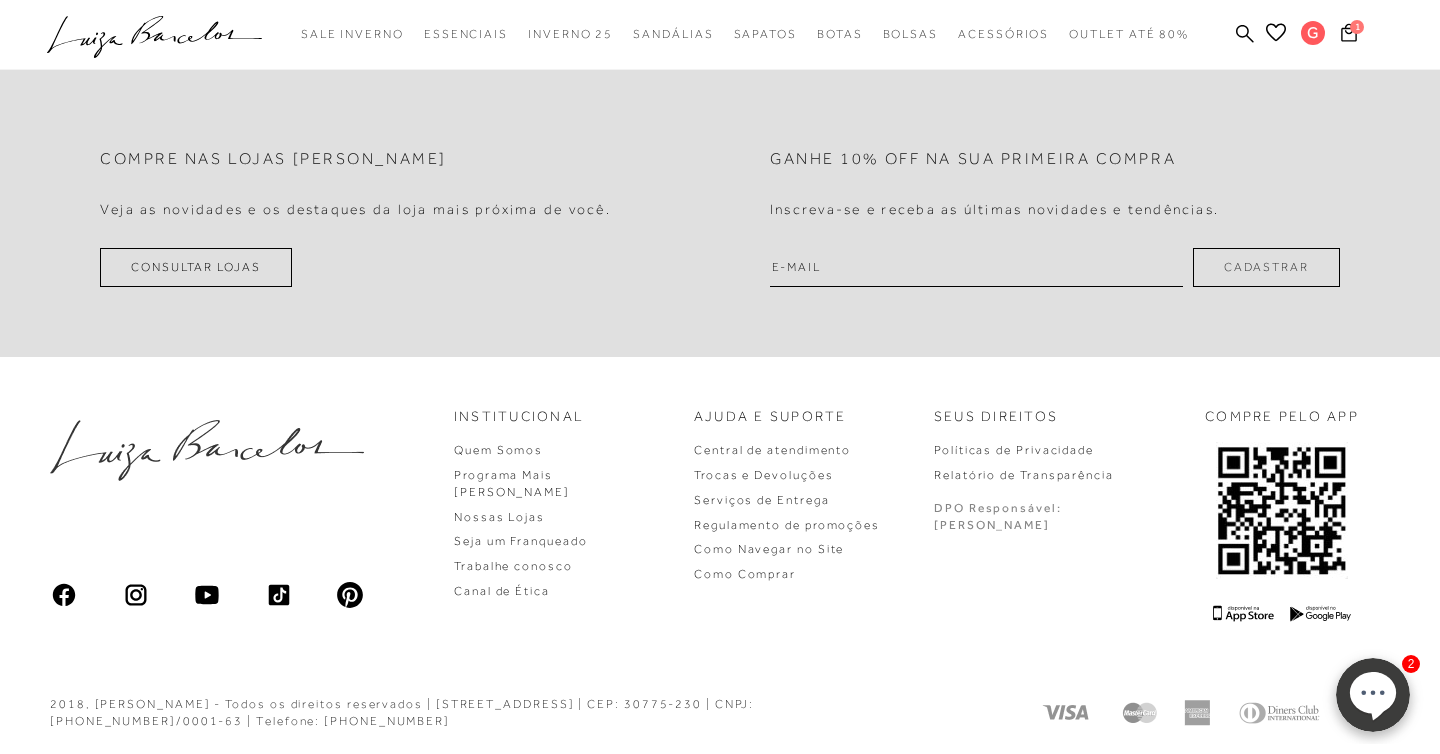 scroll, scrollTop: 0, scrollLeft: 0, axis: both 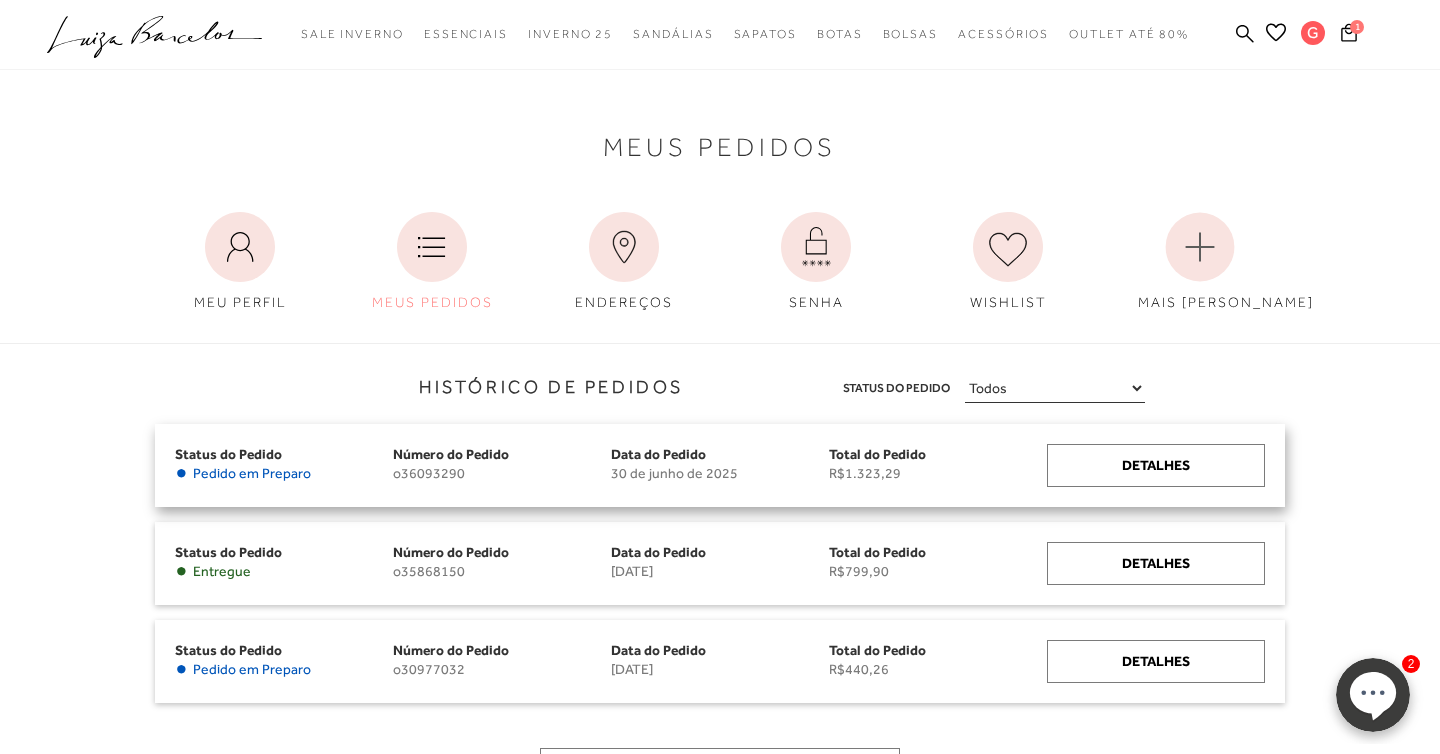 click on "30 de junho de 2025" at bounding box center [720, 473] 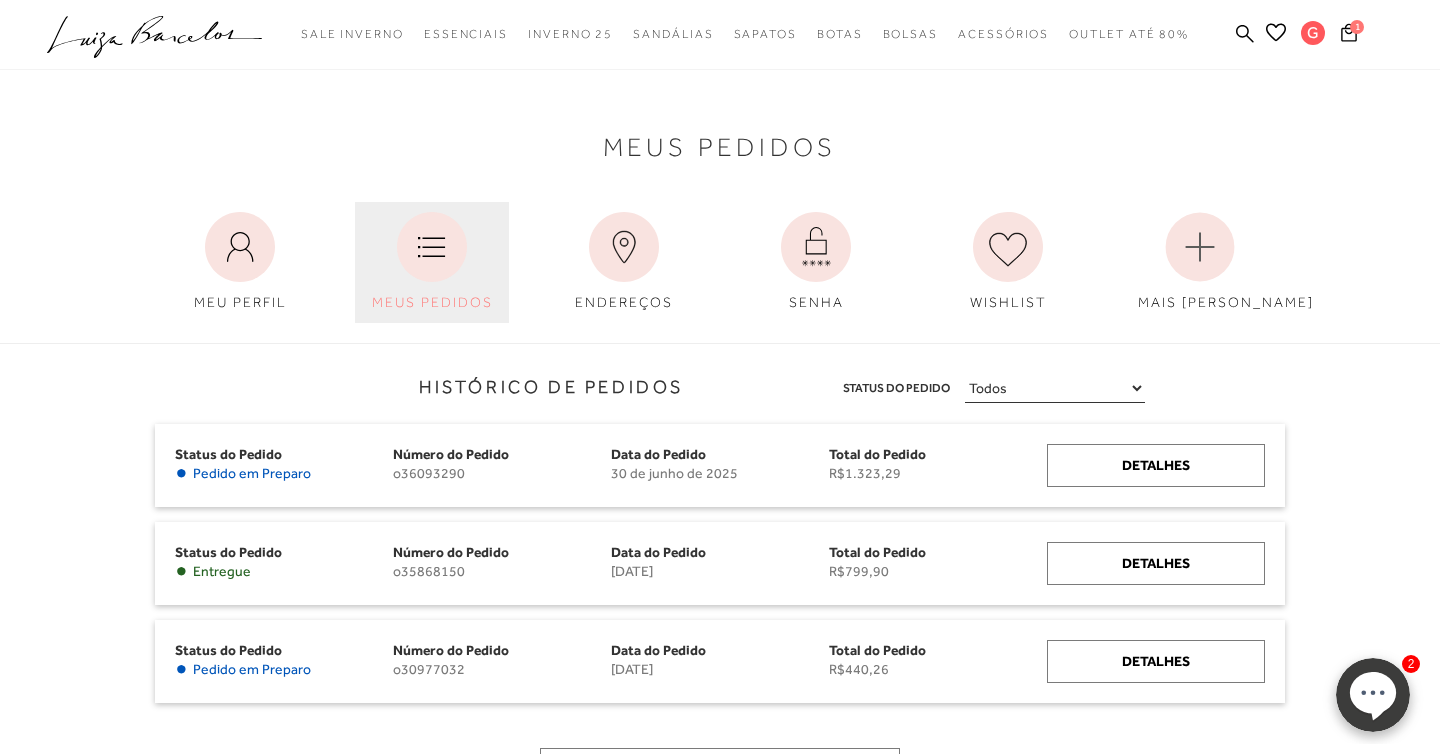 click 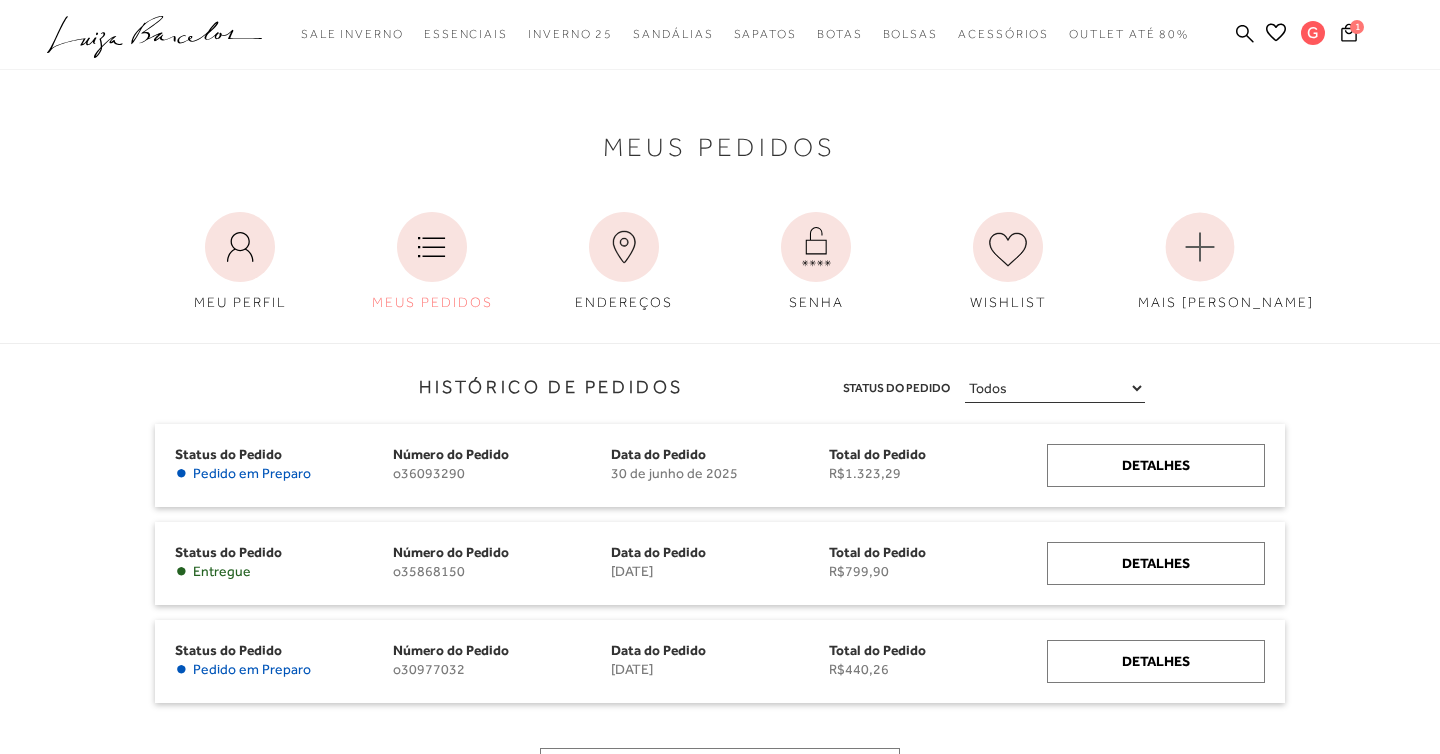 scroll, scrollTop: 0, scrollLeft: 0, axis: both 